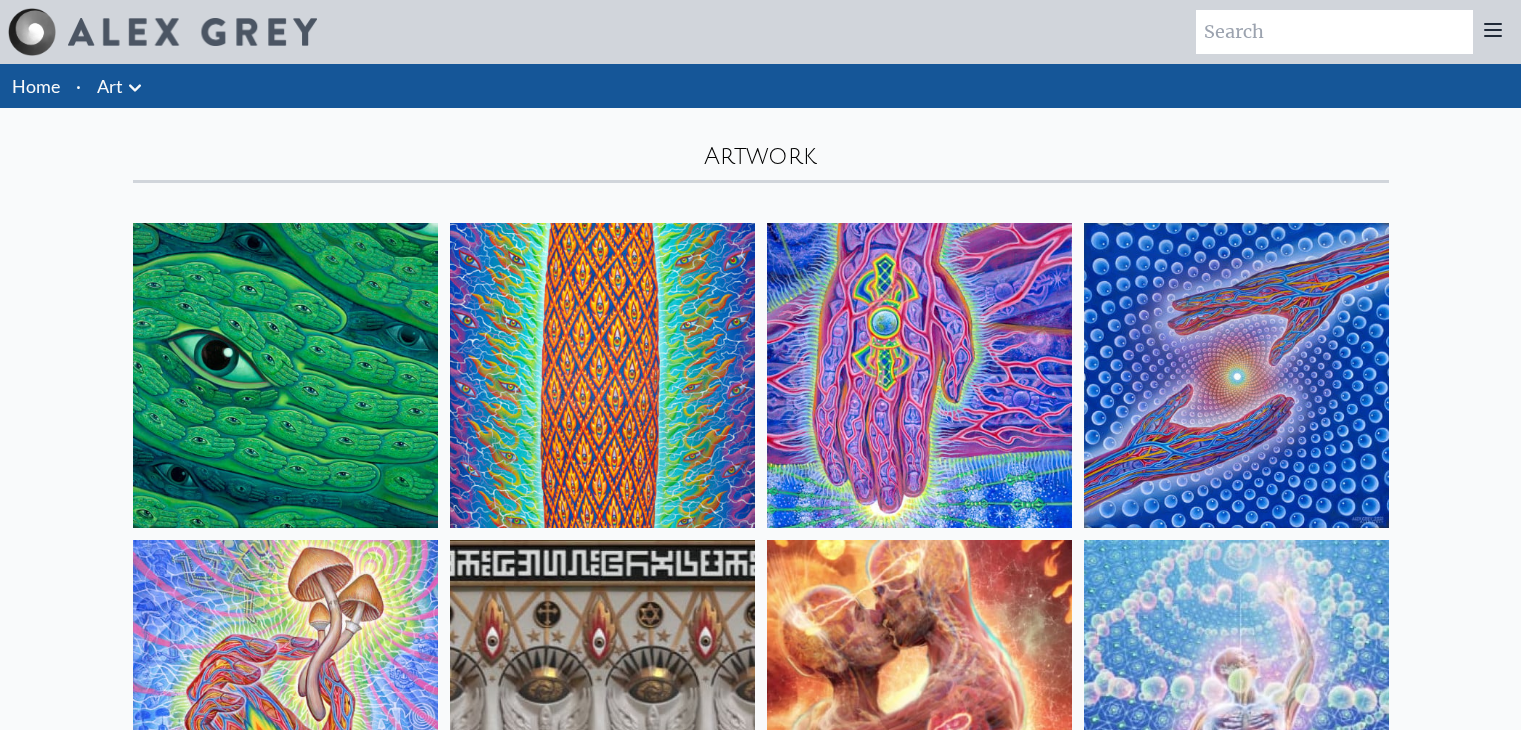 scroll, scrollTop: 0, scrollLeft: 0, axis: both 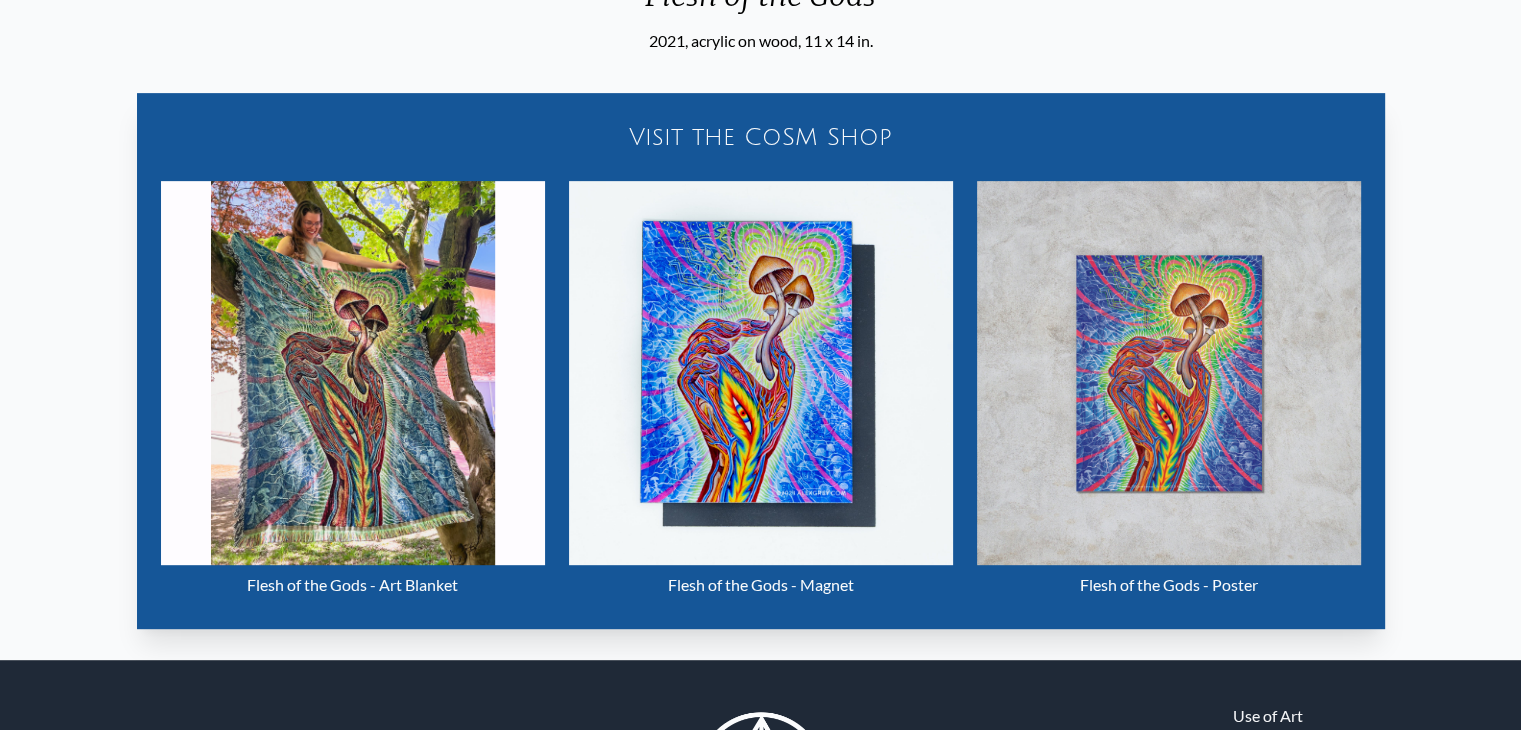 click on "Visit the CoSM Shop" at bounding box center (761, 137) 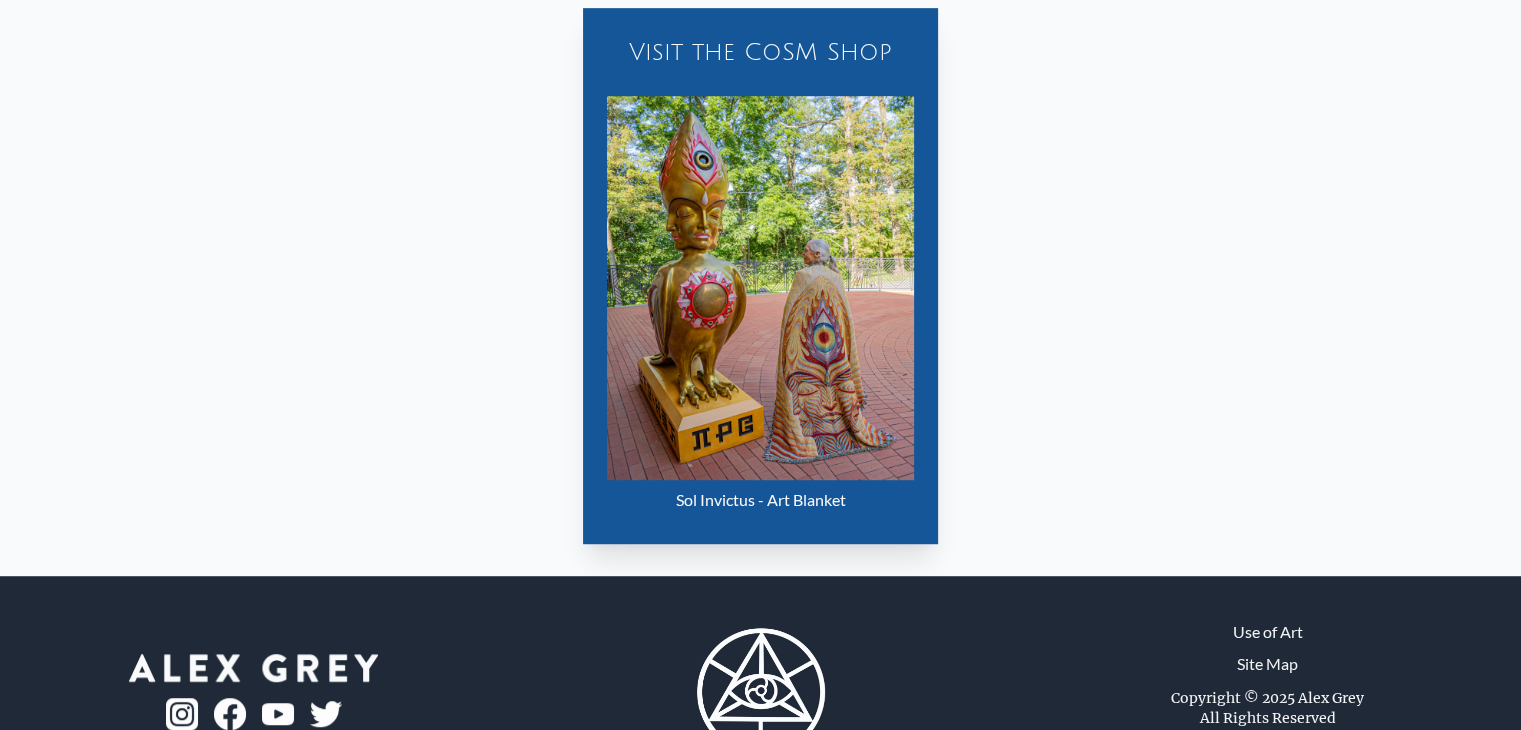 scroll, scrollTop: 1099, scrollLeft: 0, axis: vertical 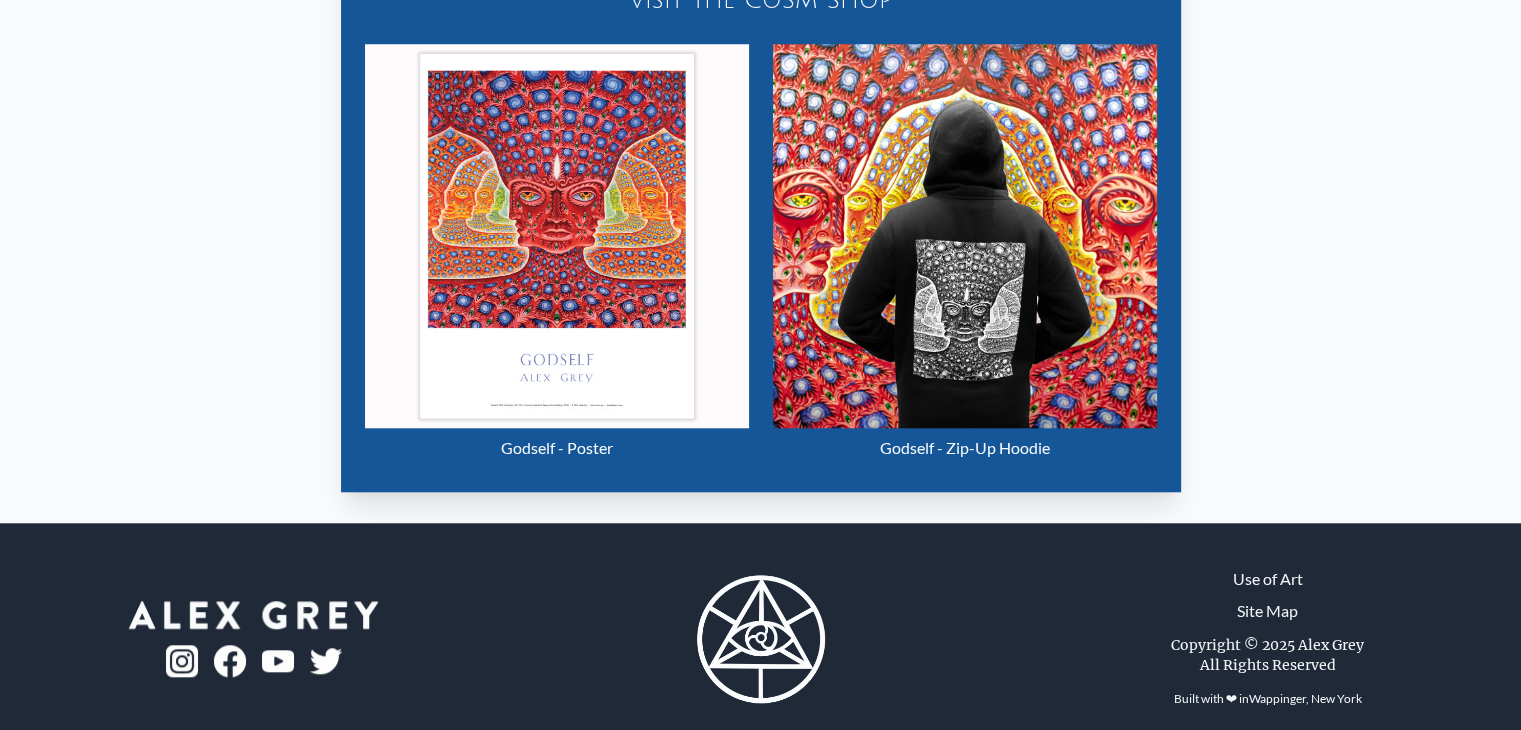click on "Godself - Poster" at bounding box center (557, 448) 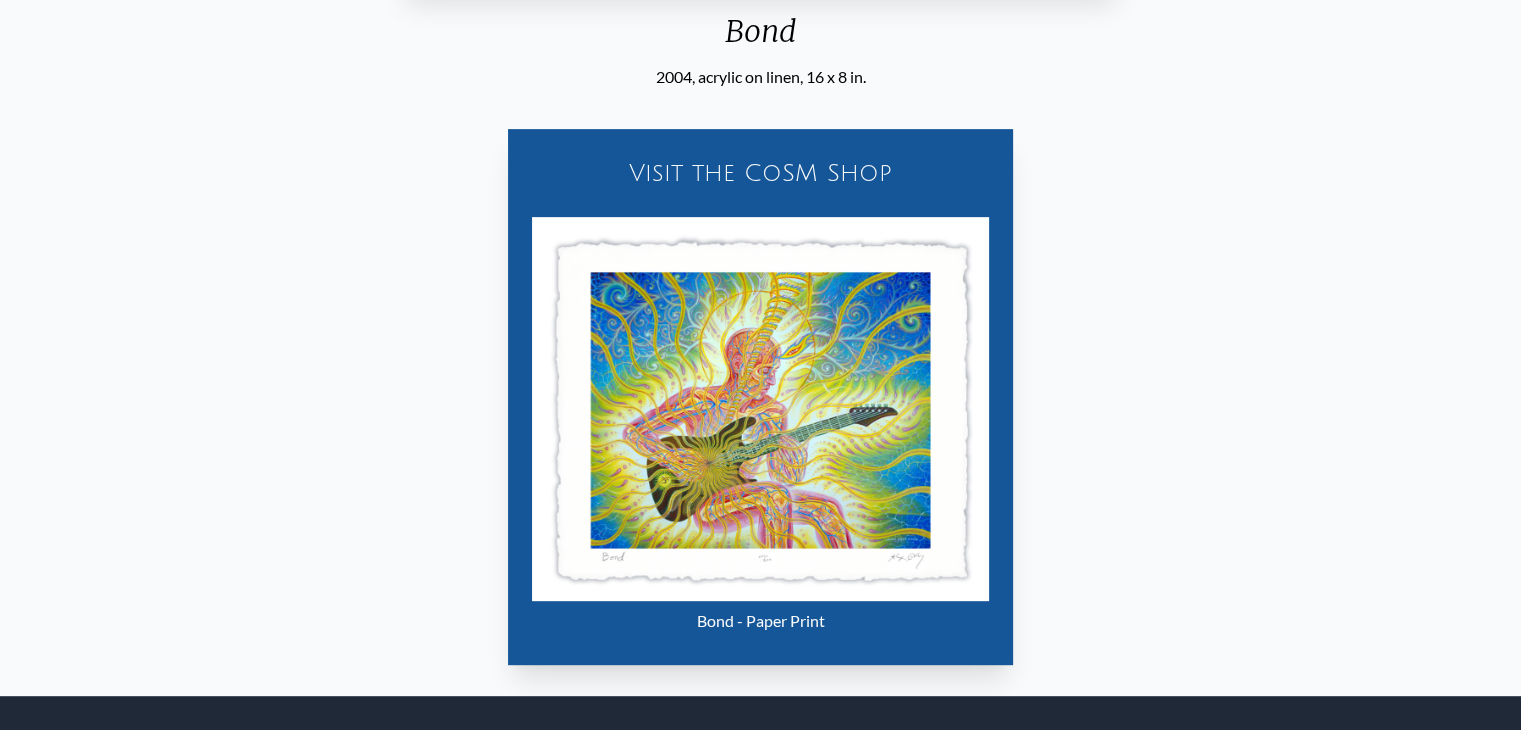 scroll, scrollTop: 980, scrollLeft: 0, axis: vertical 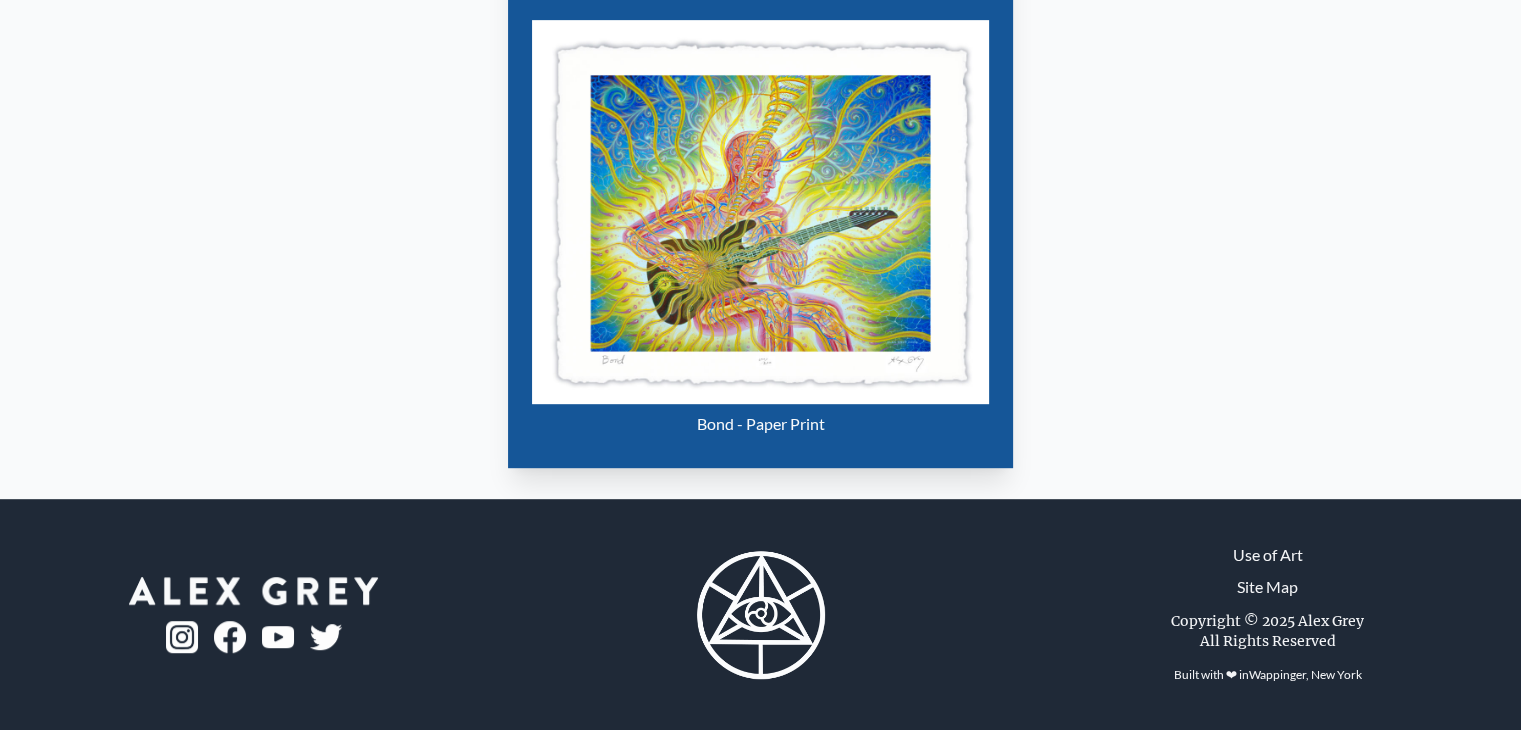 click on "Bond - Paper Print" at bounding box center (761, 424) 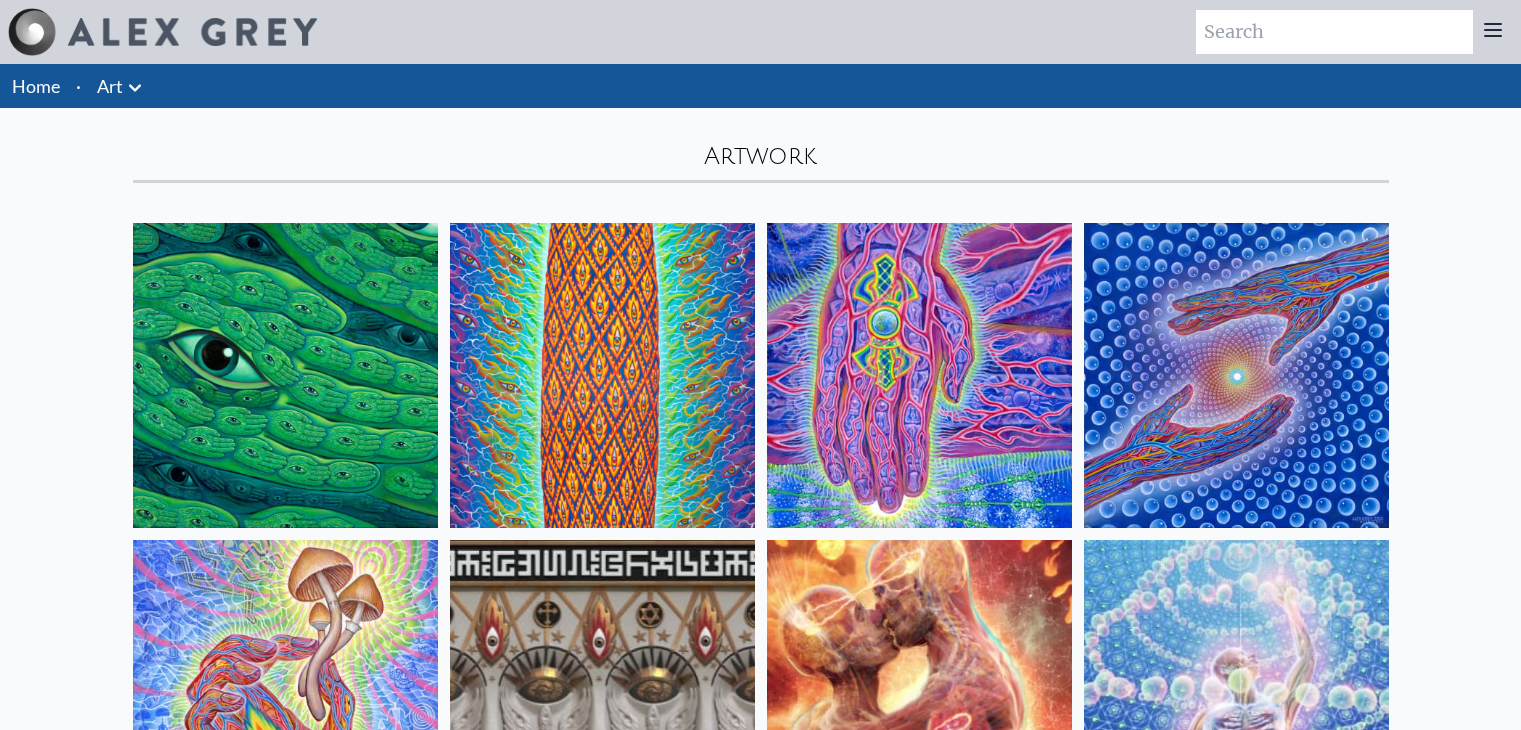 click 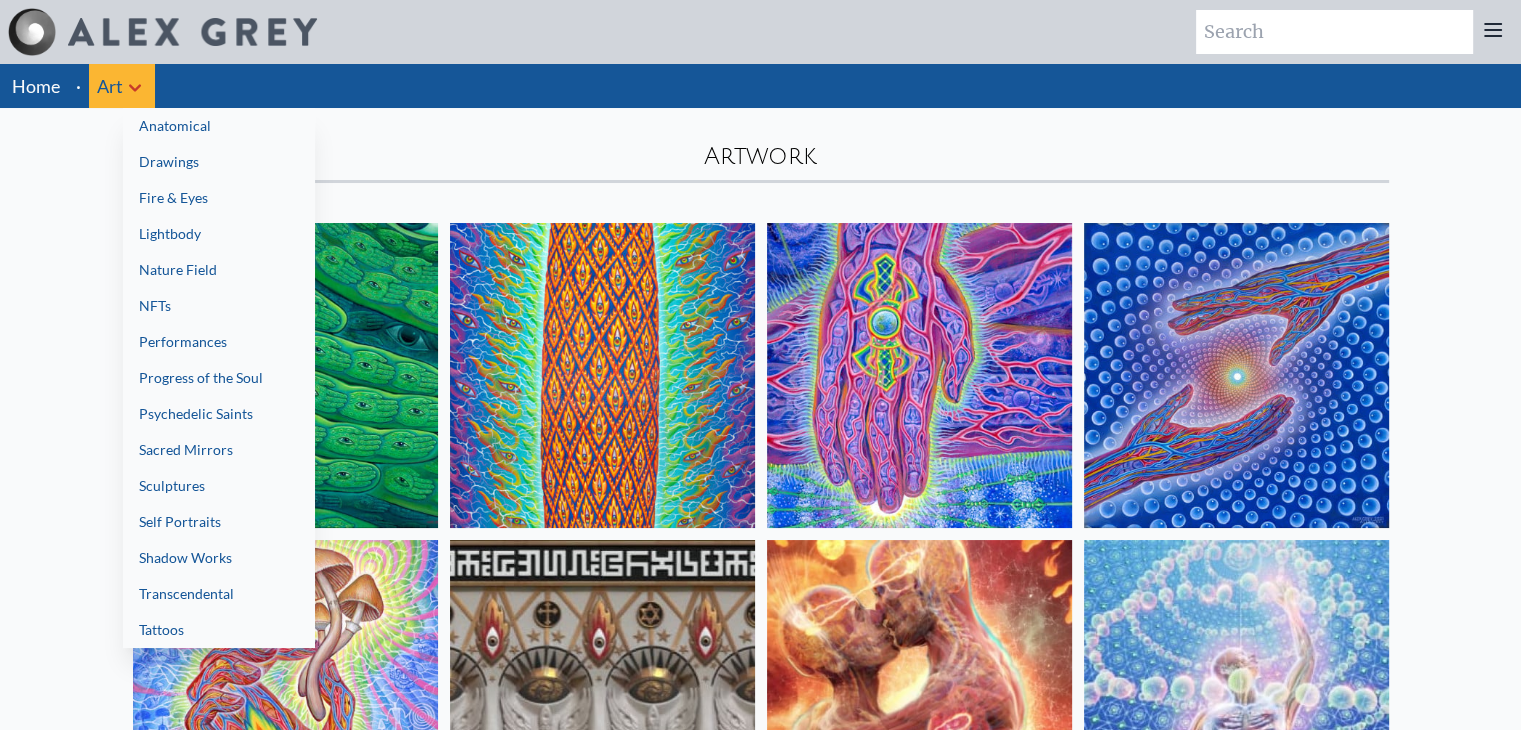 click on "Drawings" at bounding box center [219, 162] 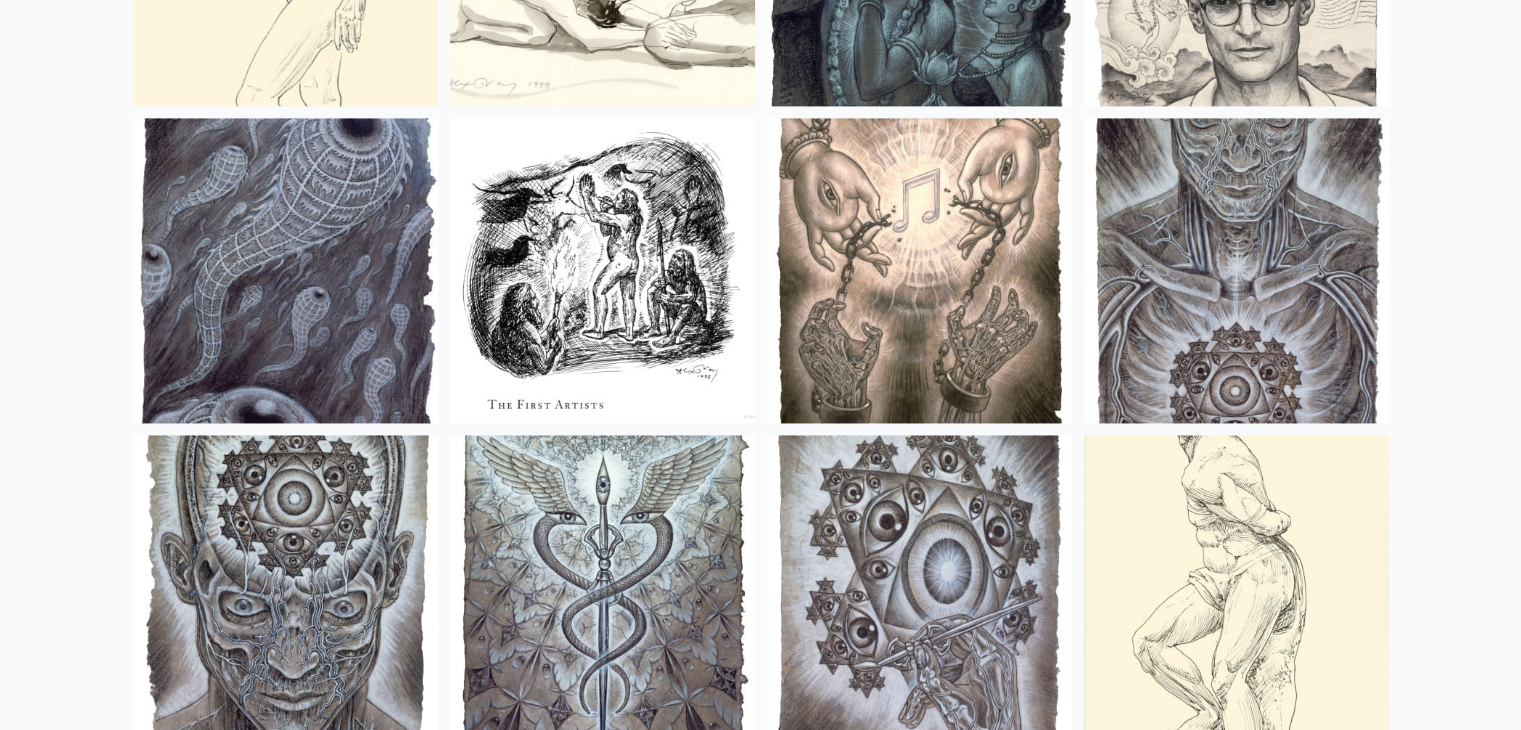 scroll, scrollTop: 2956, scrollLeft: 0, axis: vertical 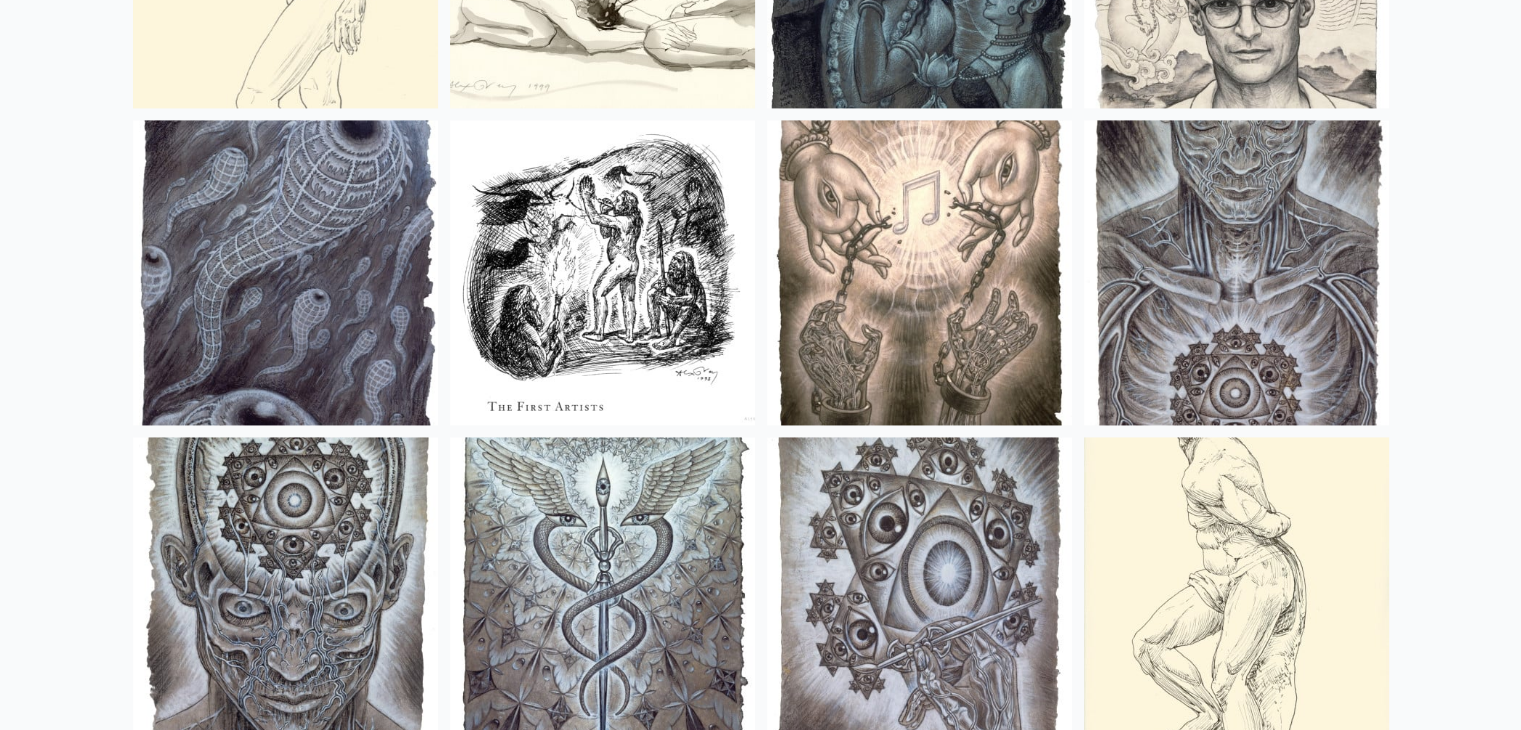 click at bounding box center (919, 272) 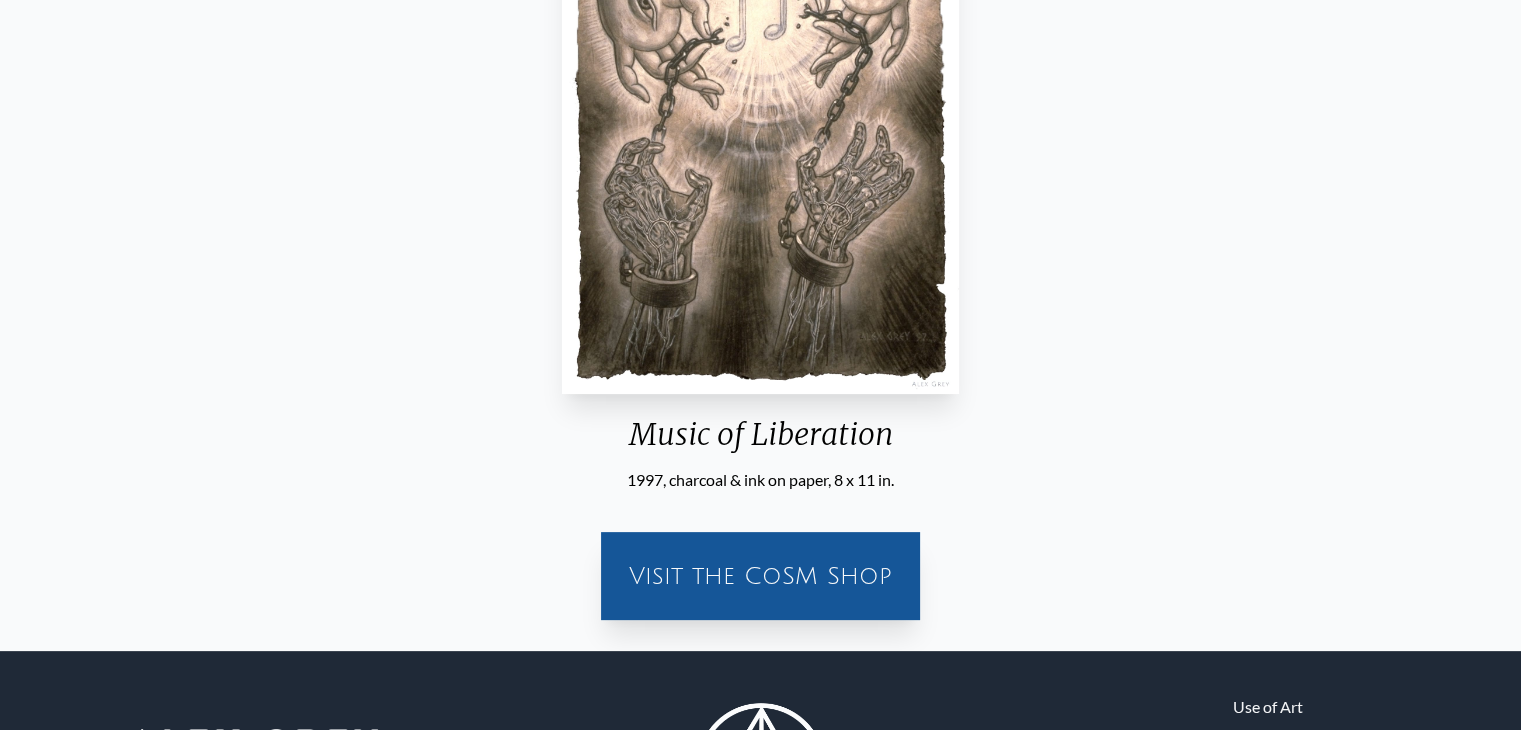 scroll, scrollTop: 419, scrollLeft: 0, axis: vertical 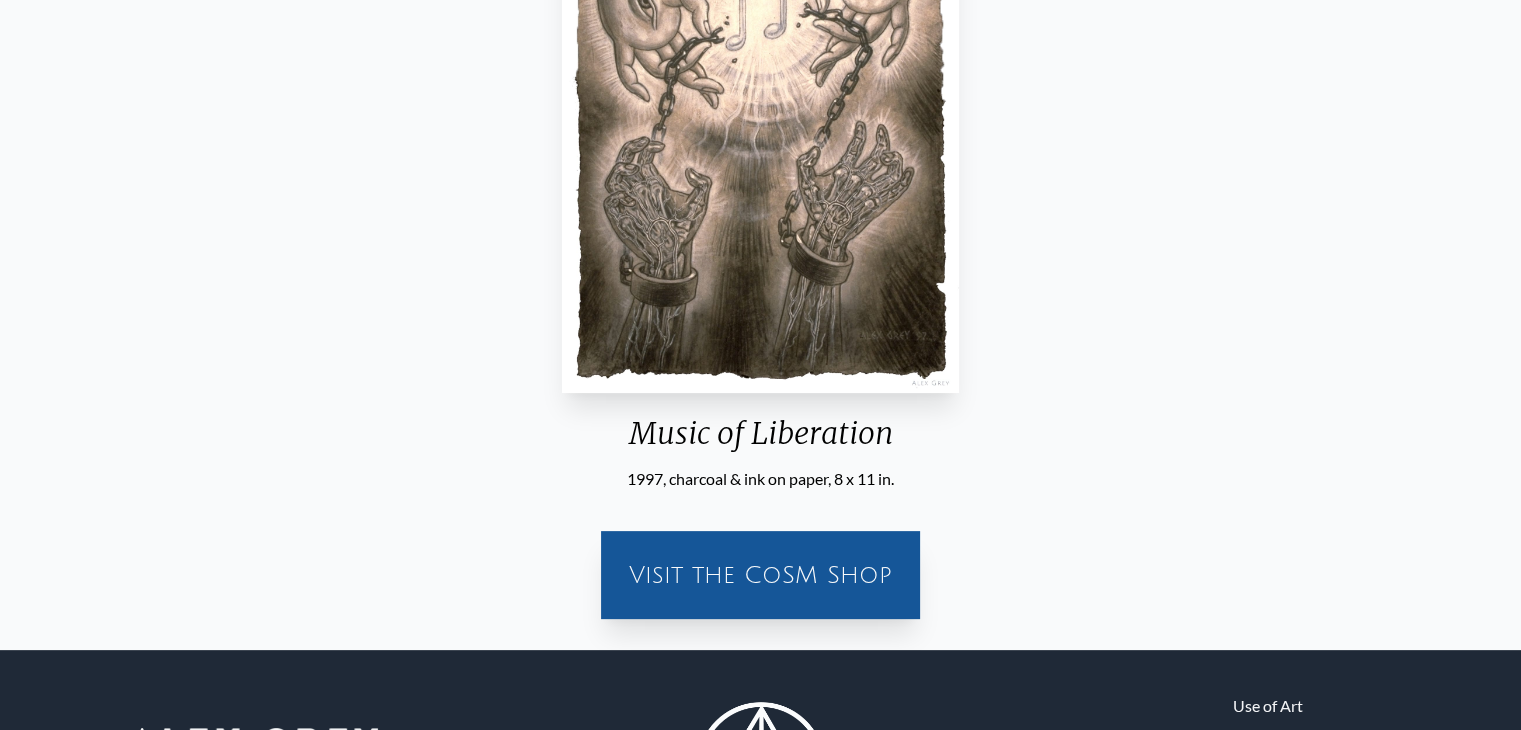 click on "Visit the CoSM Shop" at bounding box center [760, 575] 